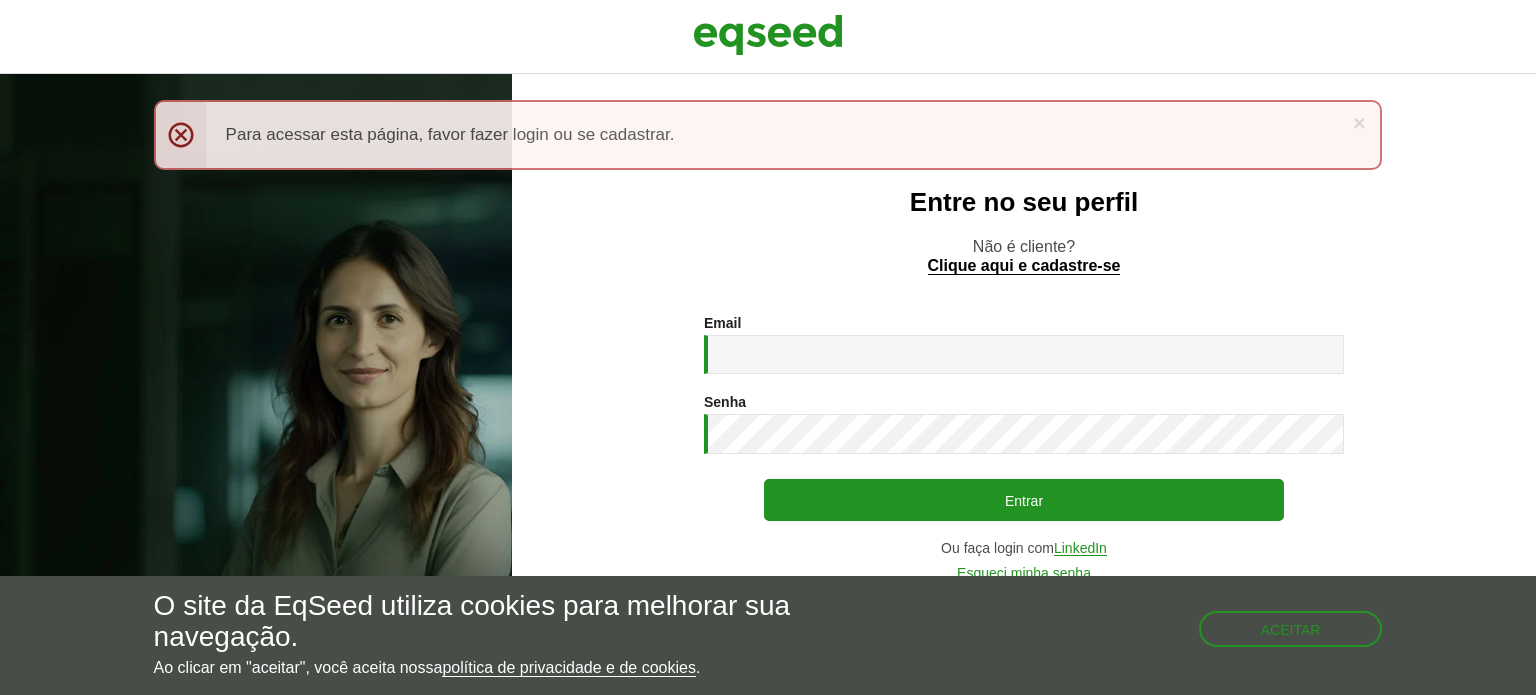 scroll, scrollTop: 0, scrollLeft: 0, axis: both 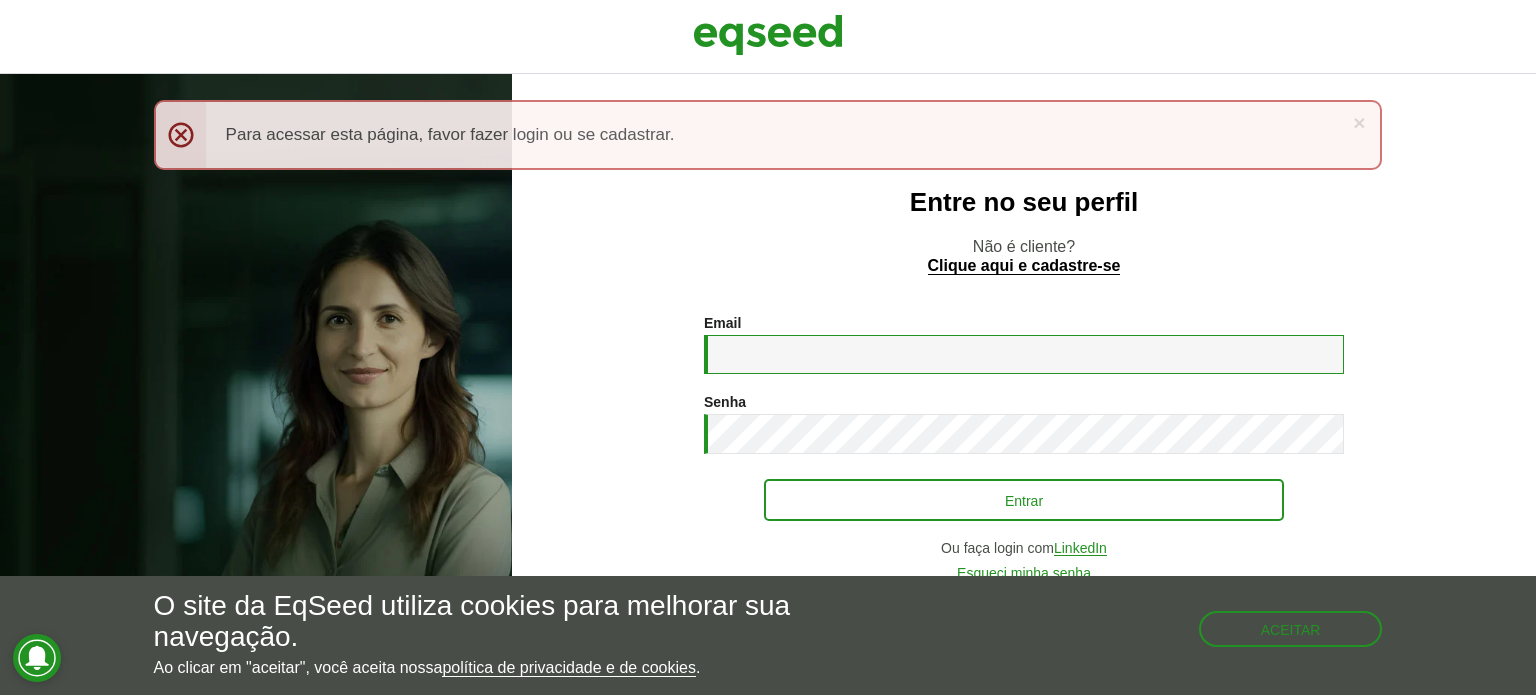 type on "**********" 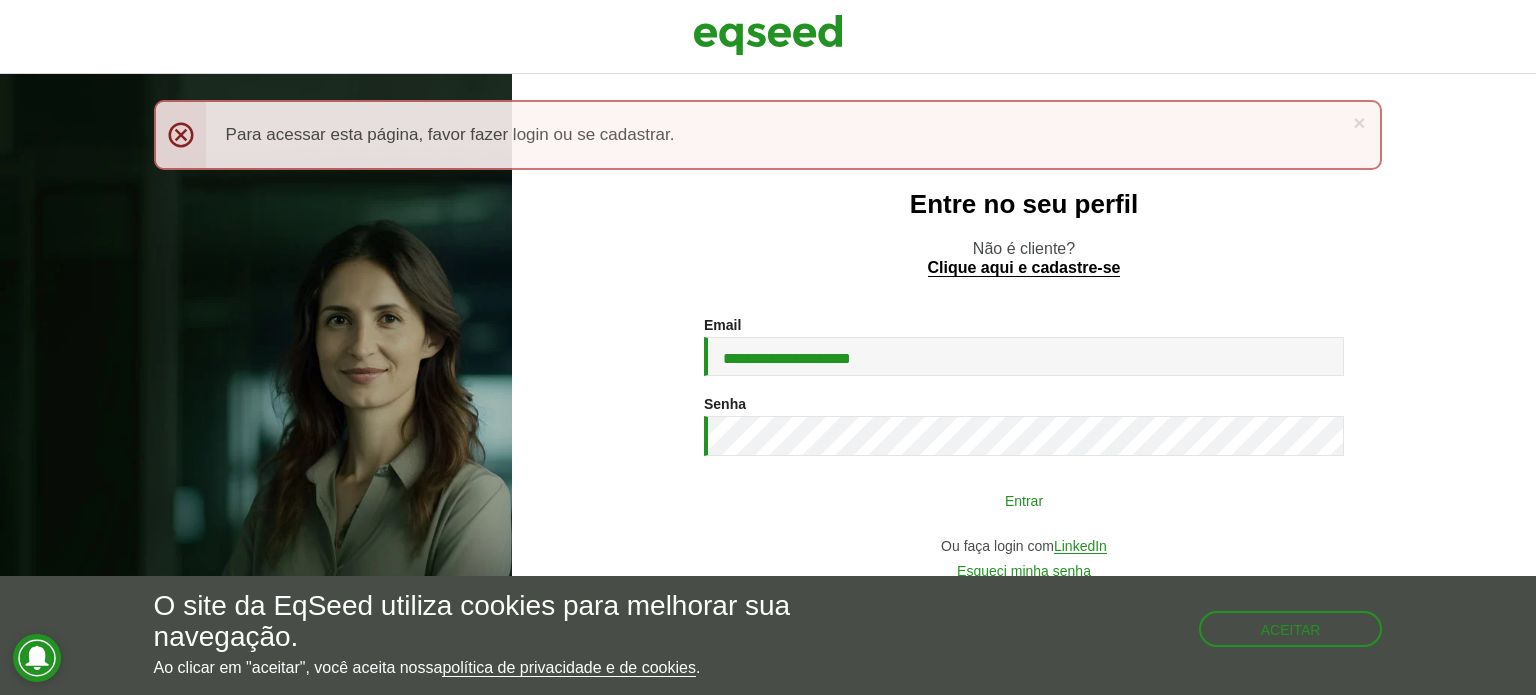 click on "Entrar" at bounding box center (1024, 500) 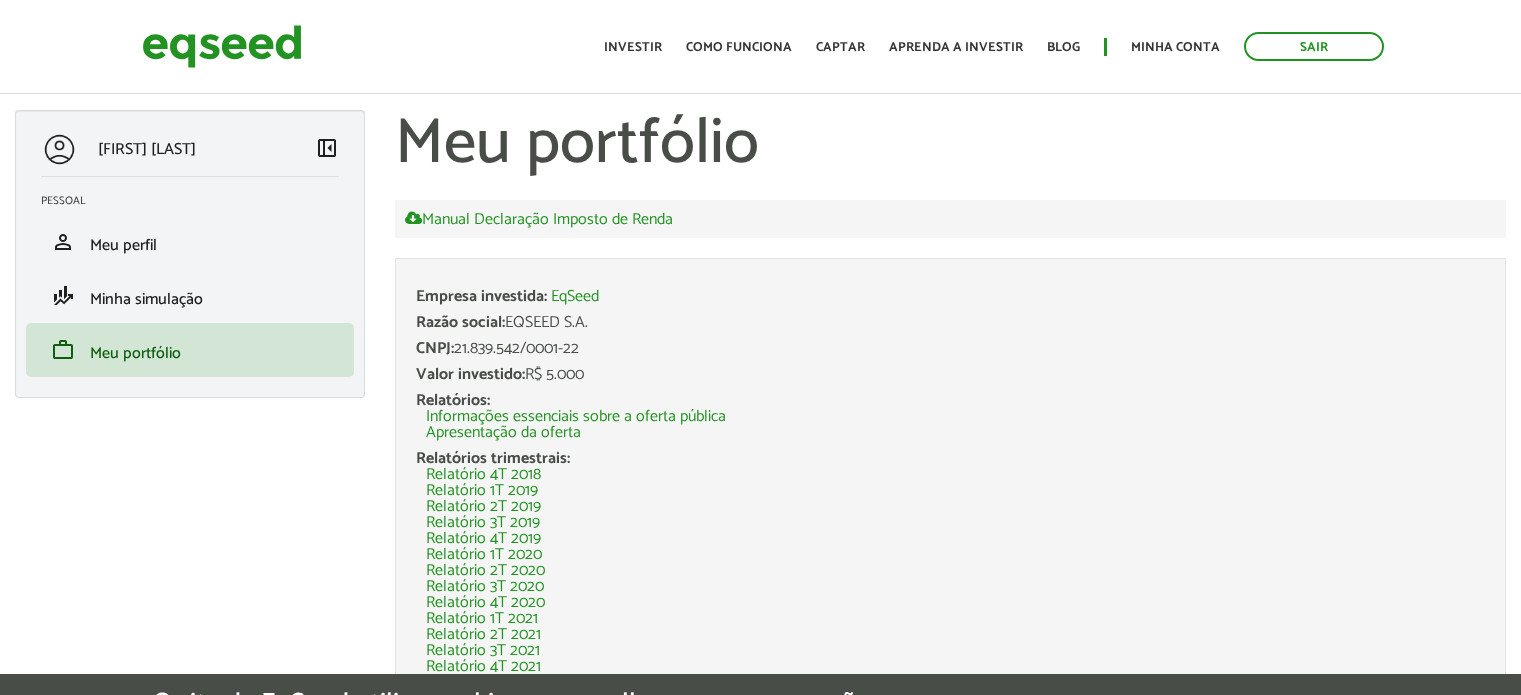 scroll, scrollTop: 0, scrollLeft: 0, axis: both 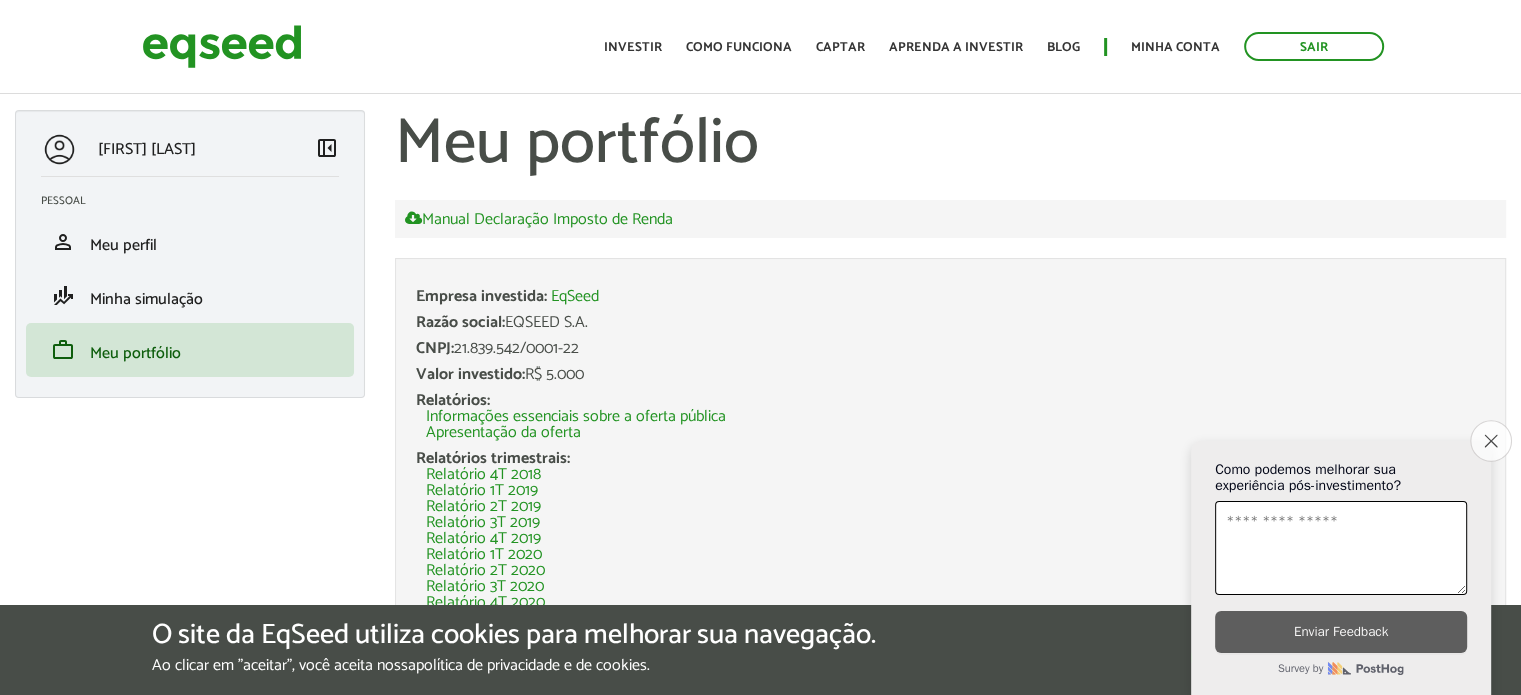 click on "Close survey" 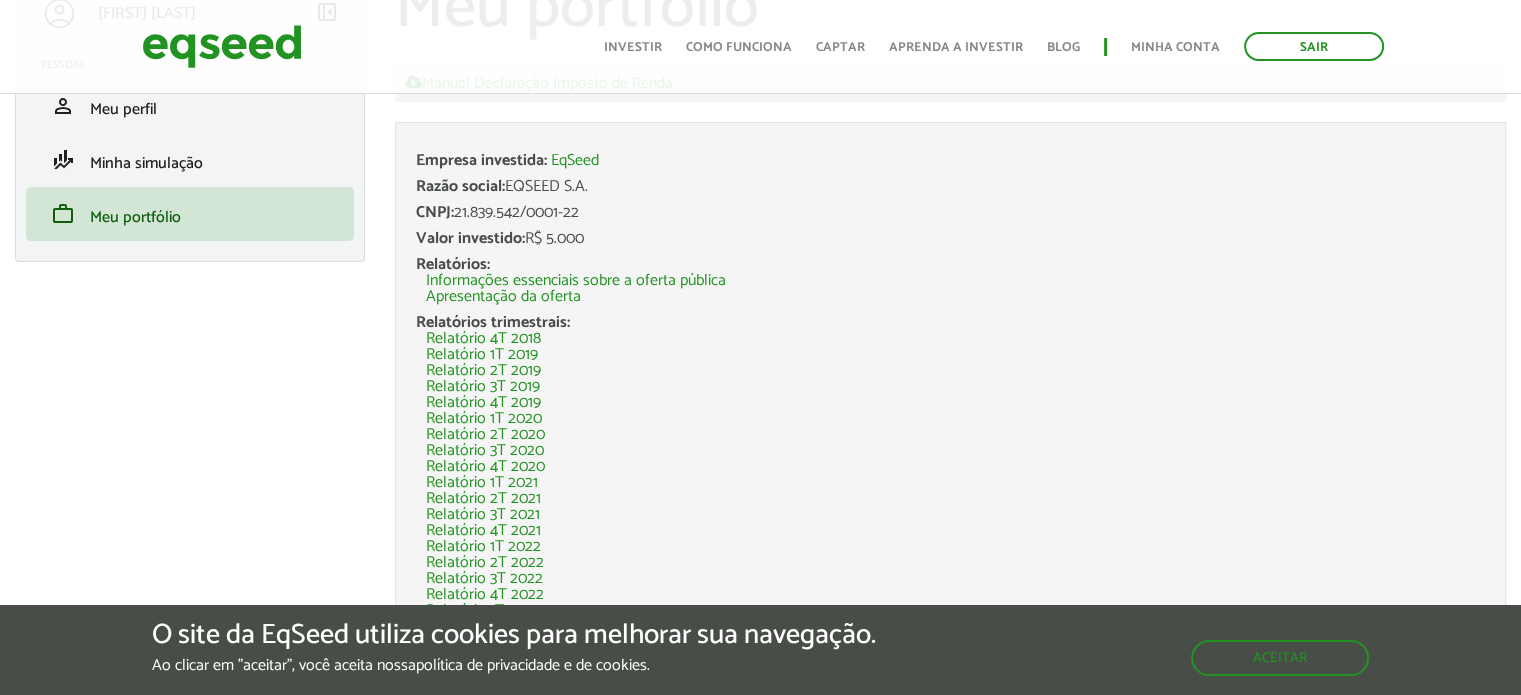 scroll, scrollTop: 136, scrollLeft: 0, axis: vertical 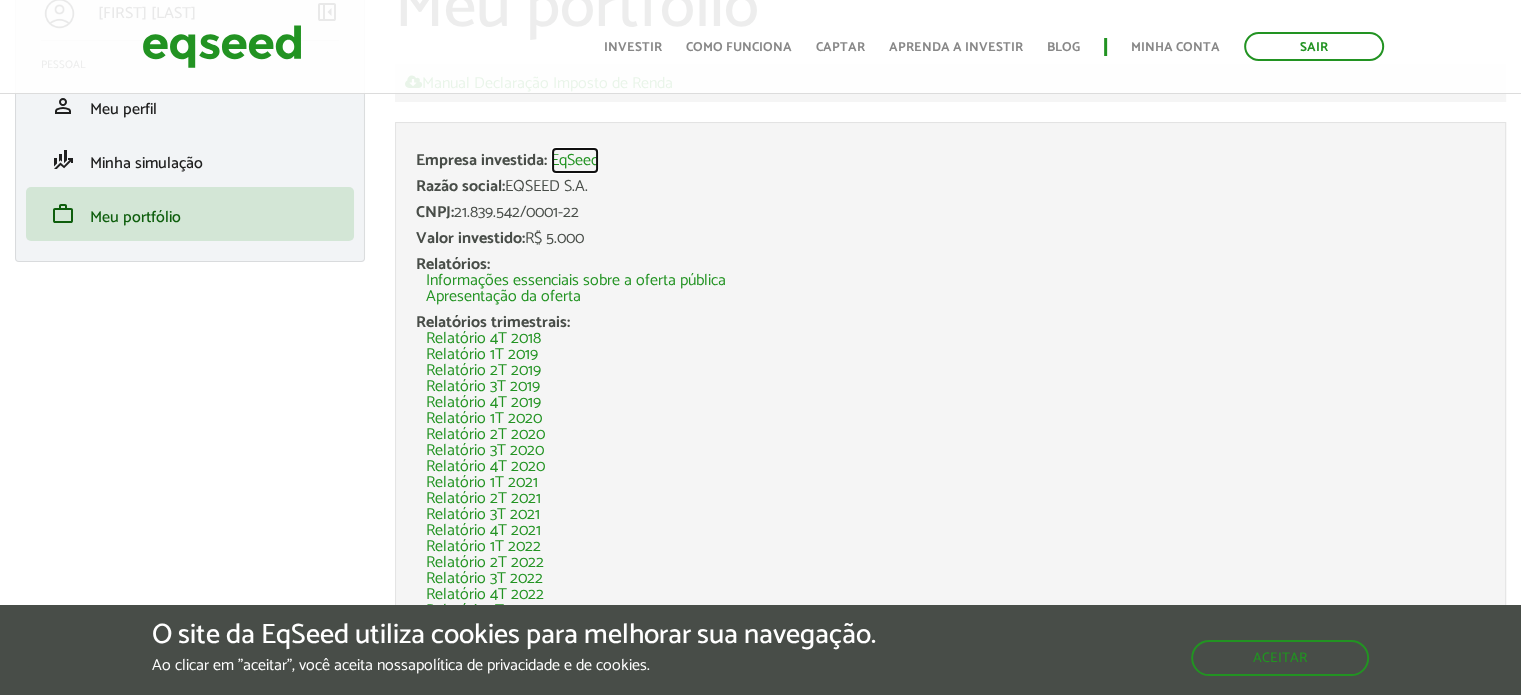 click on "EqSeed" at bounding box center (575, 161) 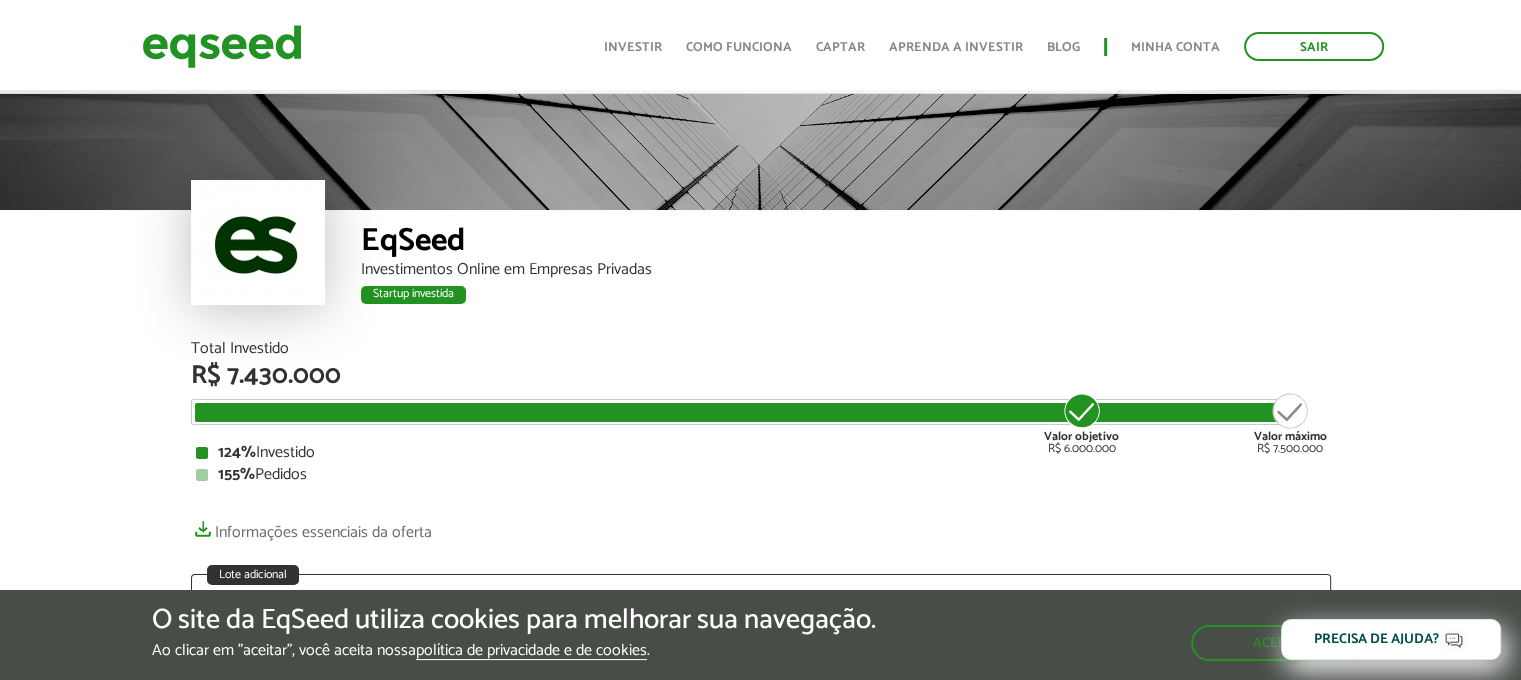 scroll, scrollTop: 311, scrollLeft: 0, axis: vertical 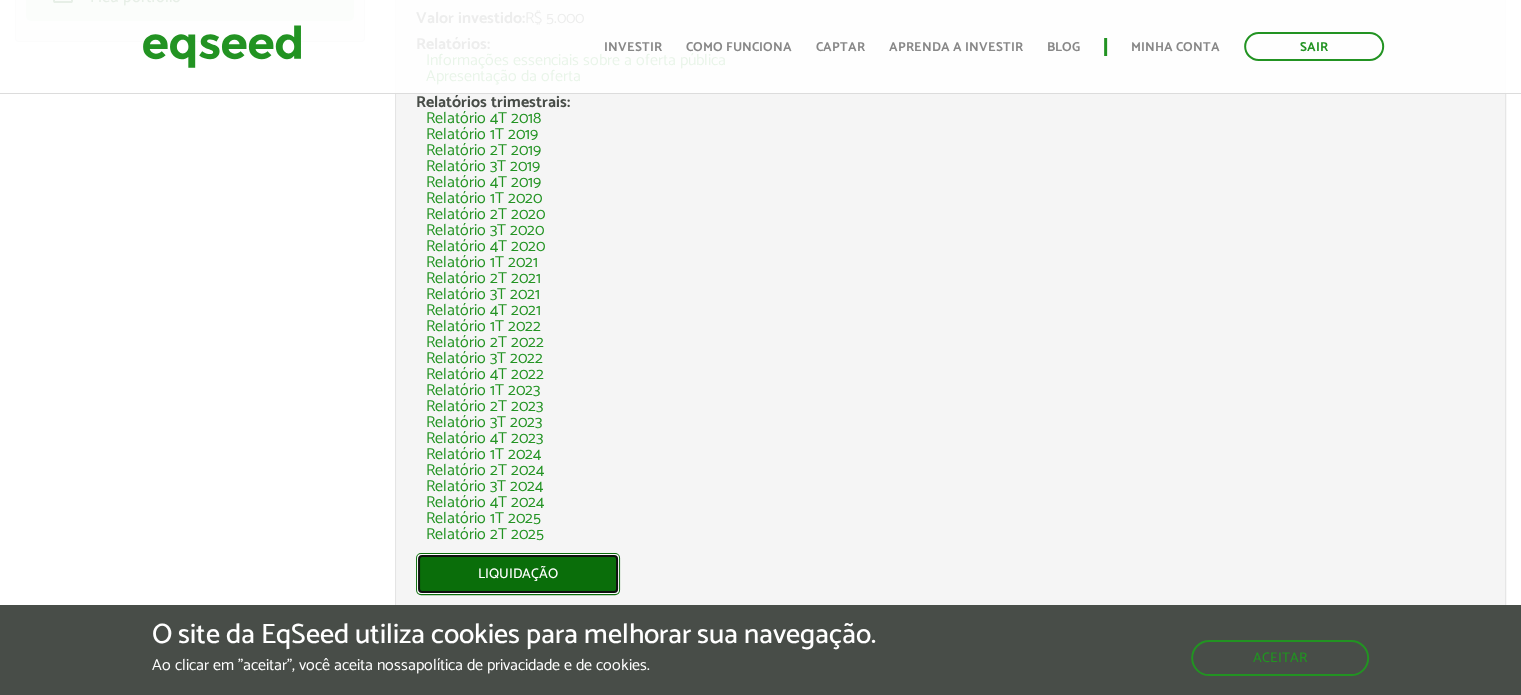 click on "Liquidação" at bounding box center (518, 574) 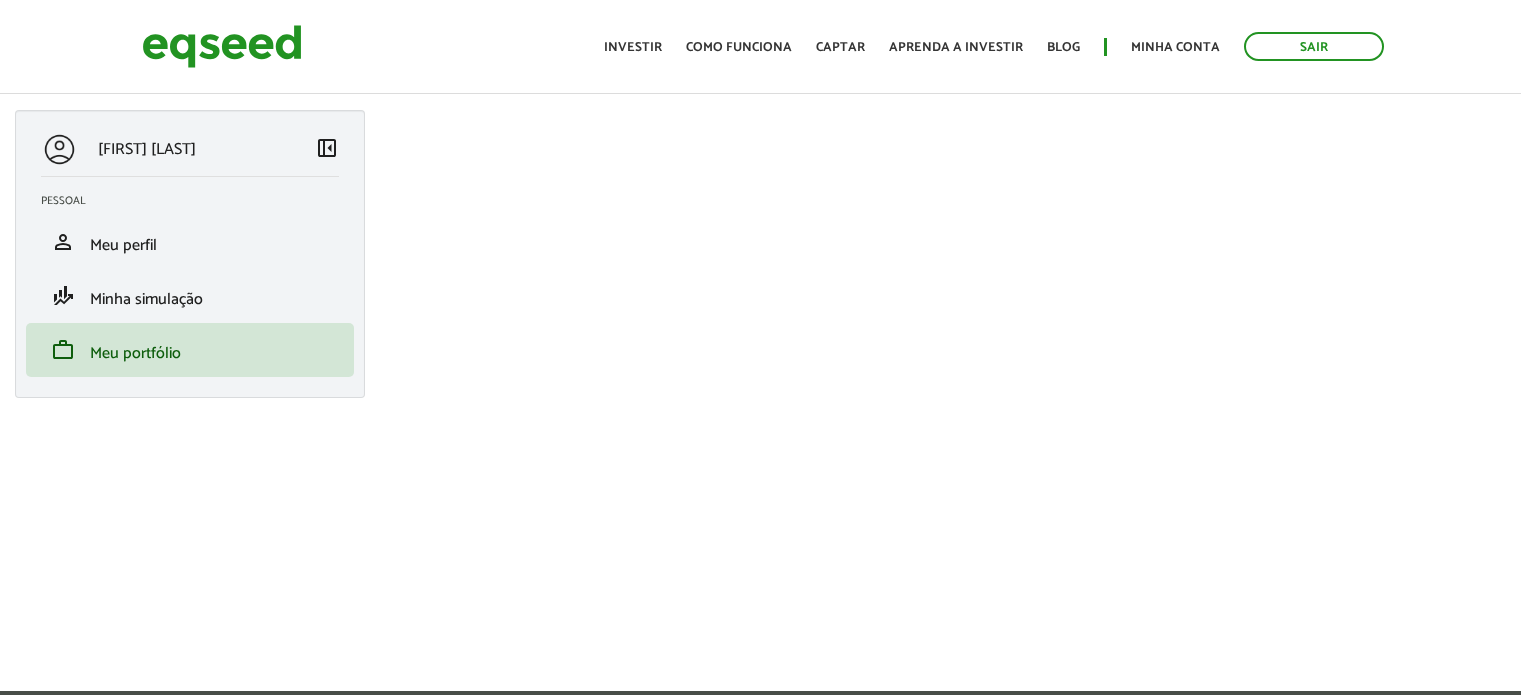 scroll, scrollTop: 0, scrollLeft: 0, axis: both 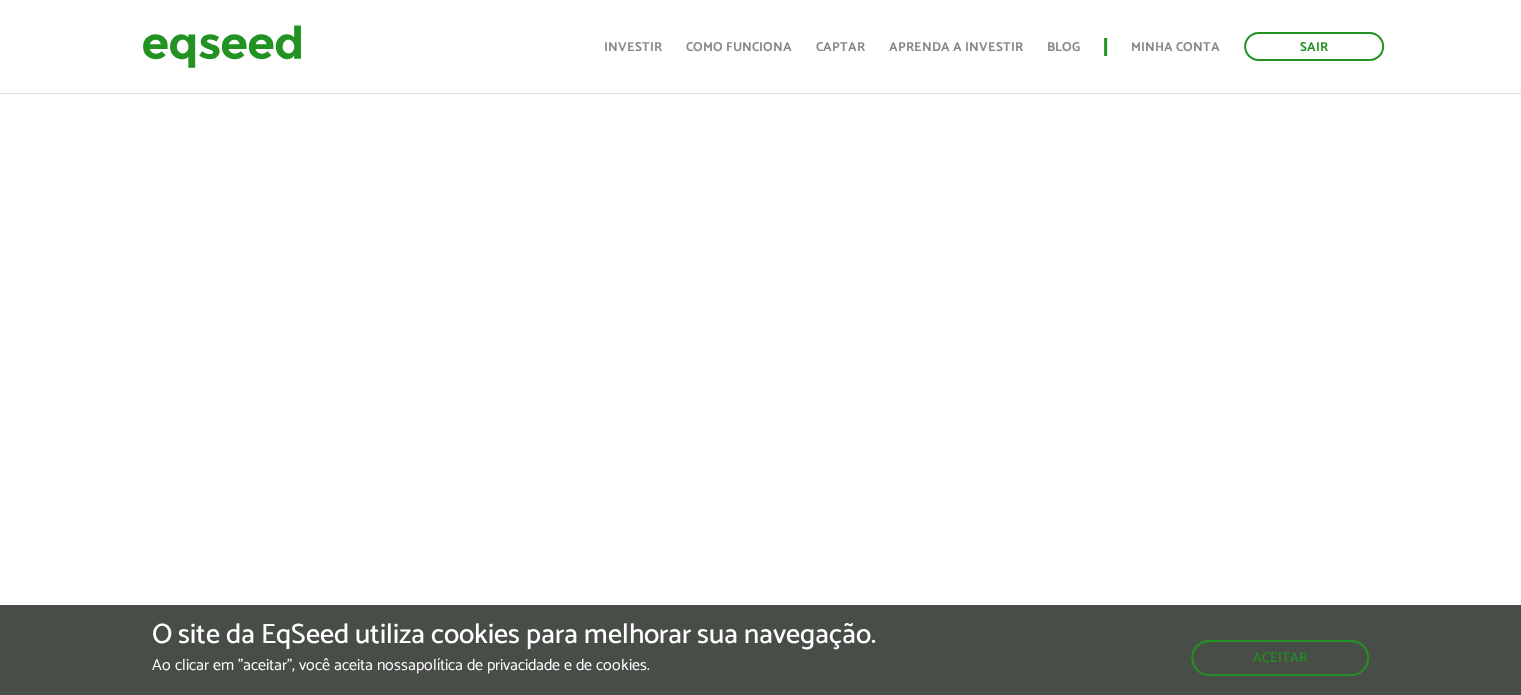 click on "[NAME]
left_panel_close
Pessoal
person Meu perfil
finance_mode Minha simulação
work Meu portfólio
Liquidação
Voltar" at bounding box center [760, 833] 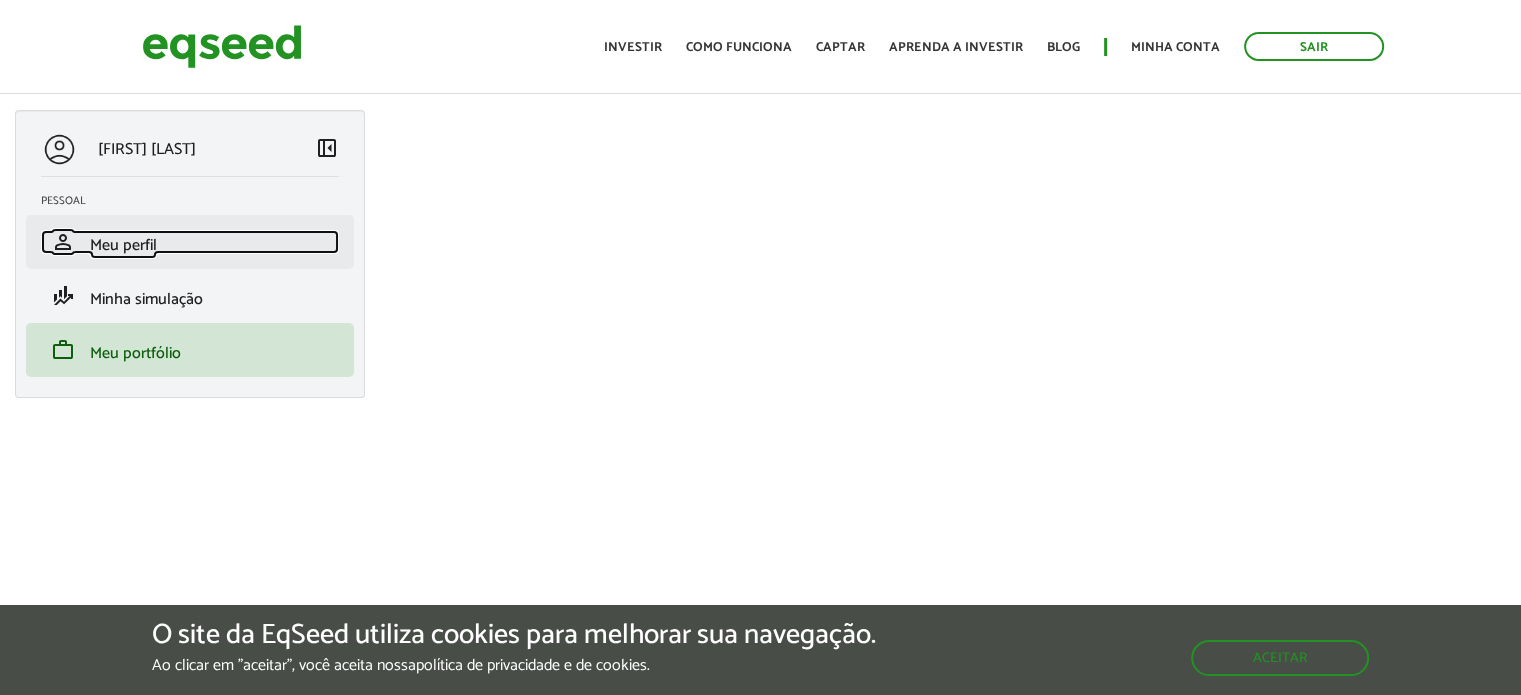 click on "Meu perfil" at bounding box center [123, 245] 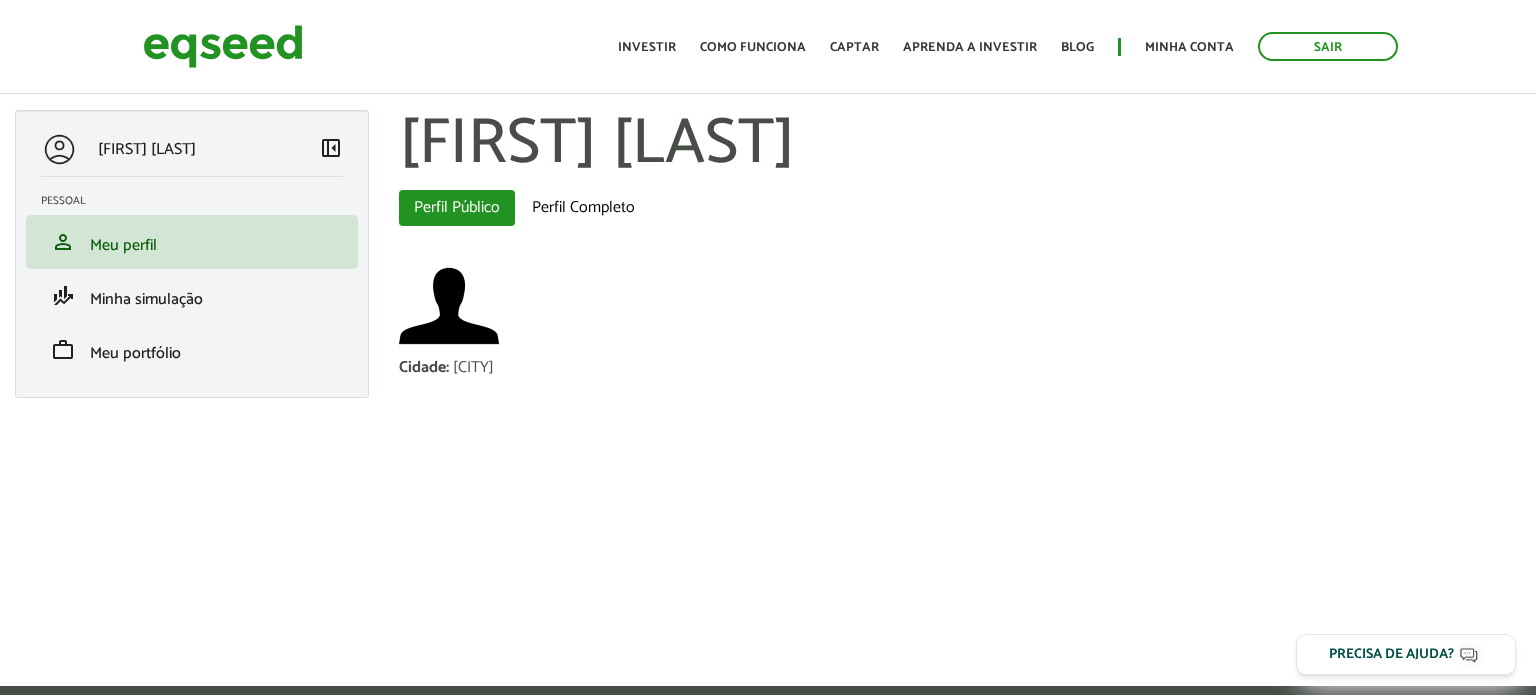 scroll, scrollTop: 0, scrollLeft: 0, axis: both 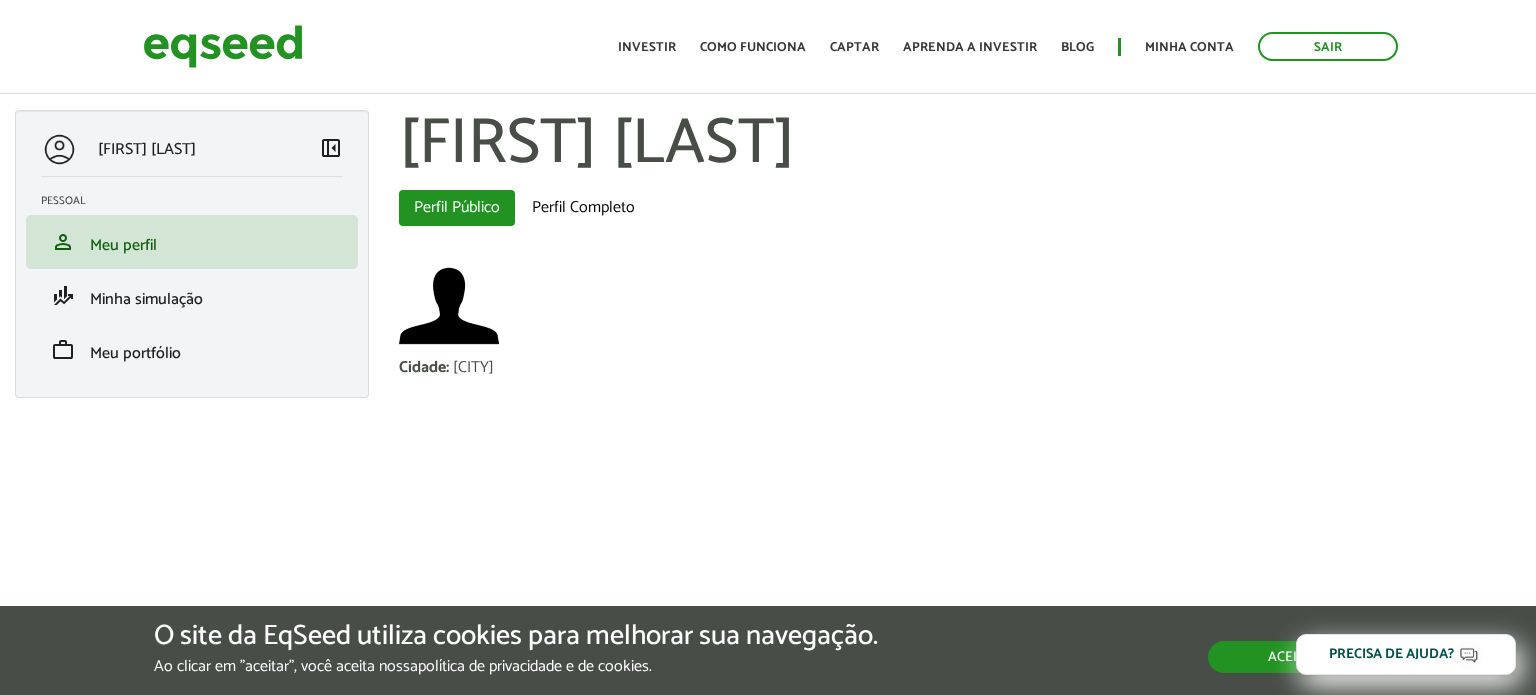 click on "Aceitar" at bounding box center (1295, 657) 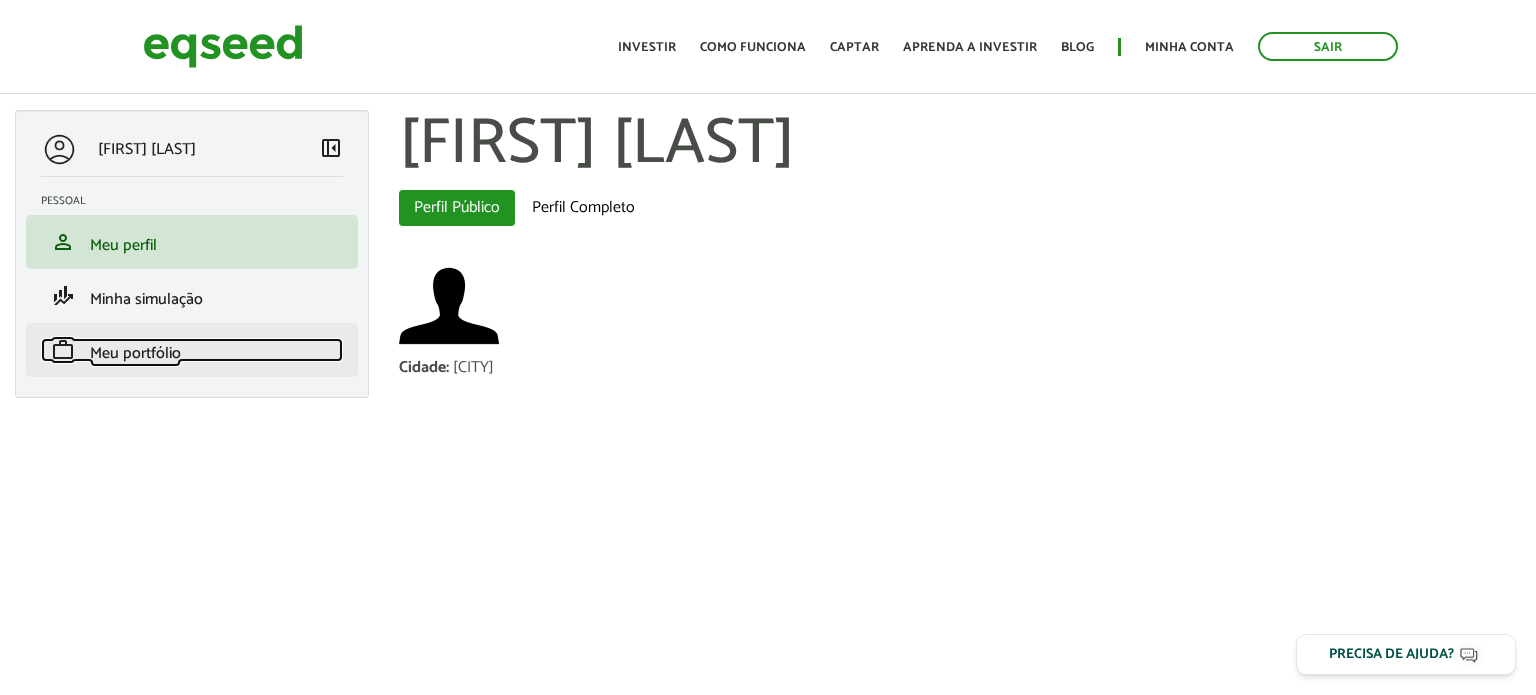 click on "Meu portfólio" at bounding box center (135, 353) 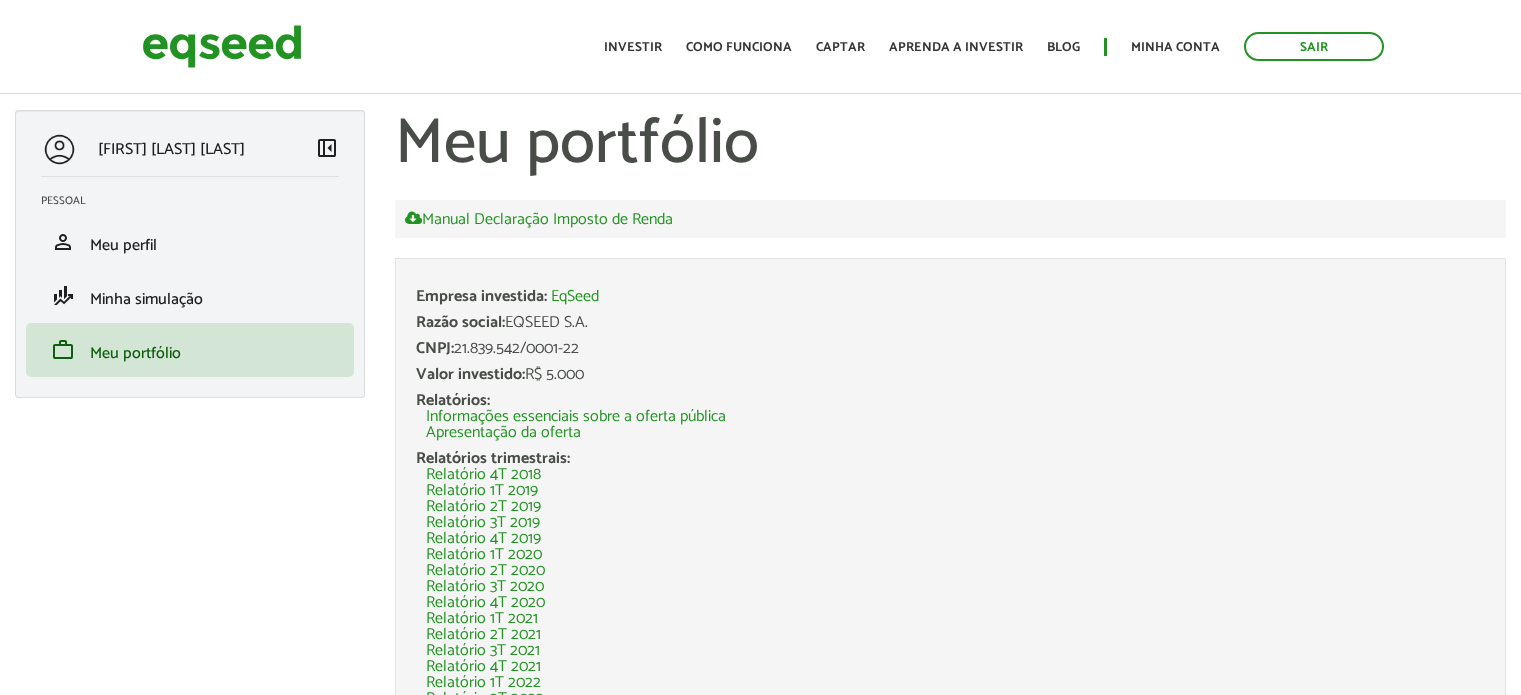 scroll, scrollTop: 0, scrollLeft: 0, axis: both 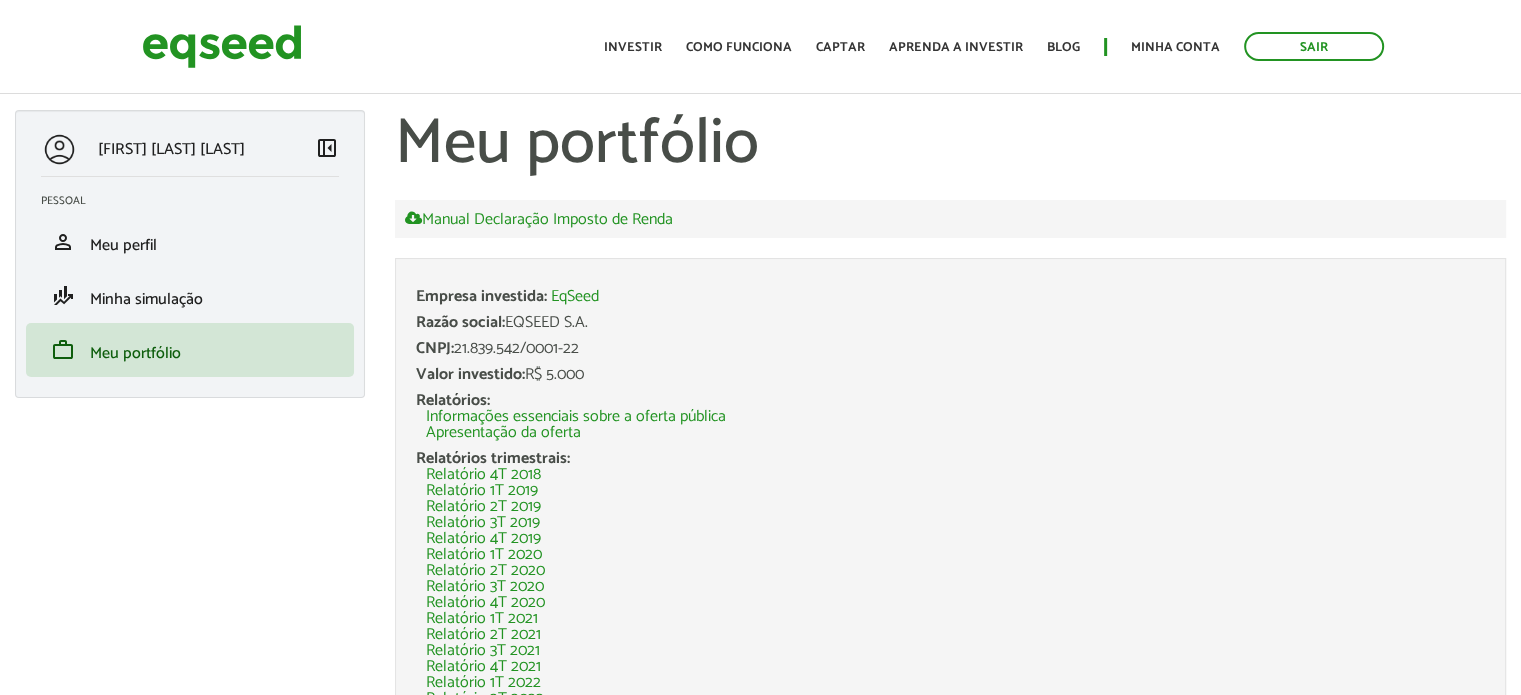 click on "[FIRST] [LAST] [LAST]" at bounding box center (178, 149) 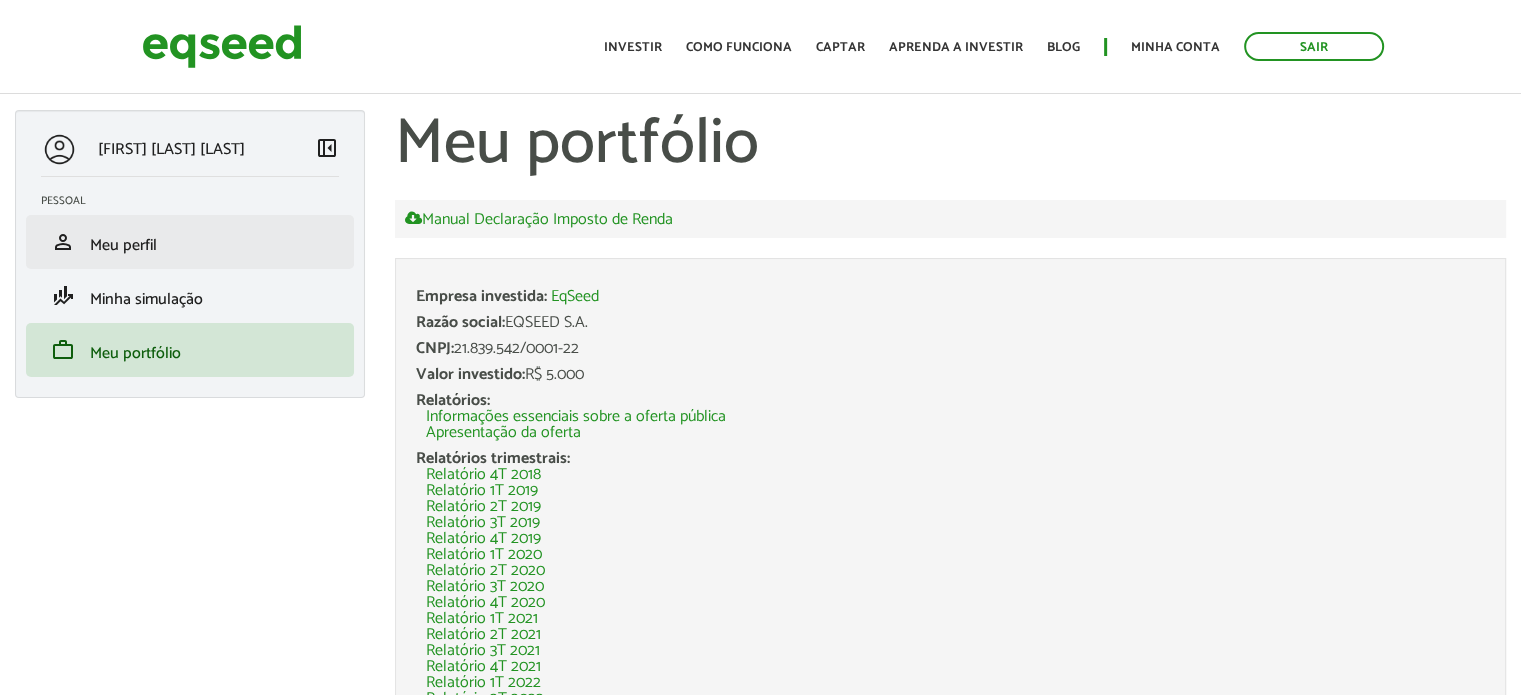click on "person Meu perfil" at bounding box center [190, 242] 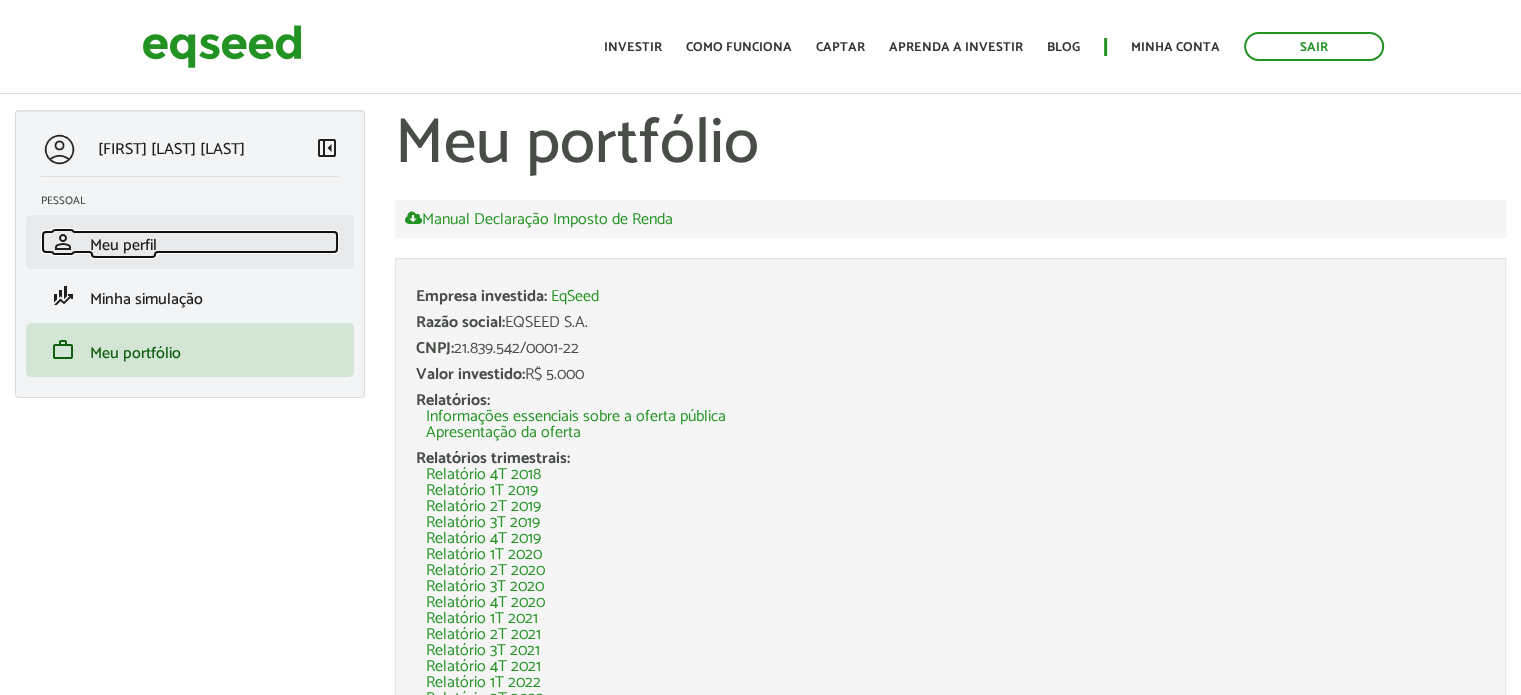 click on "Meu perfil" at bounding box center [123, 245] 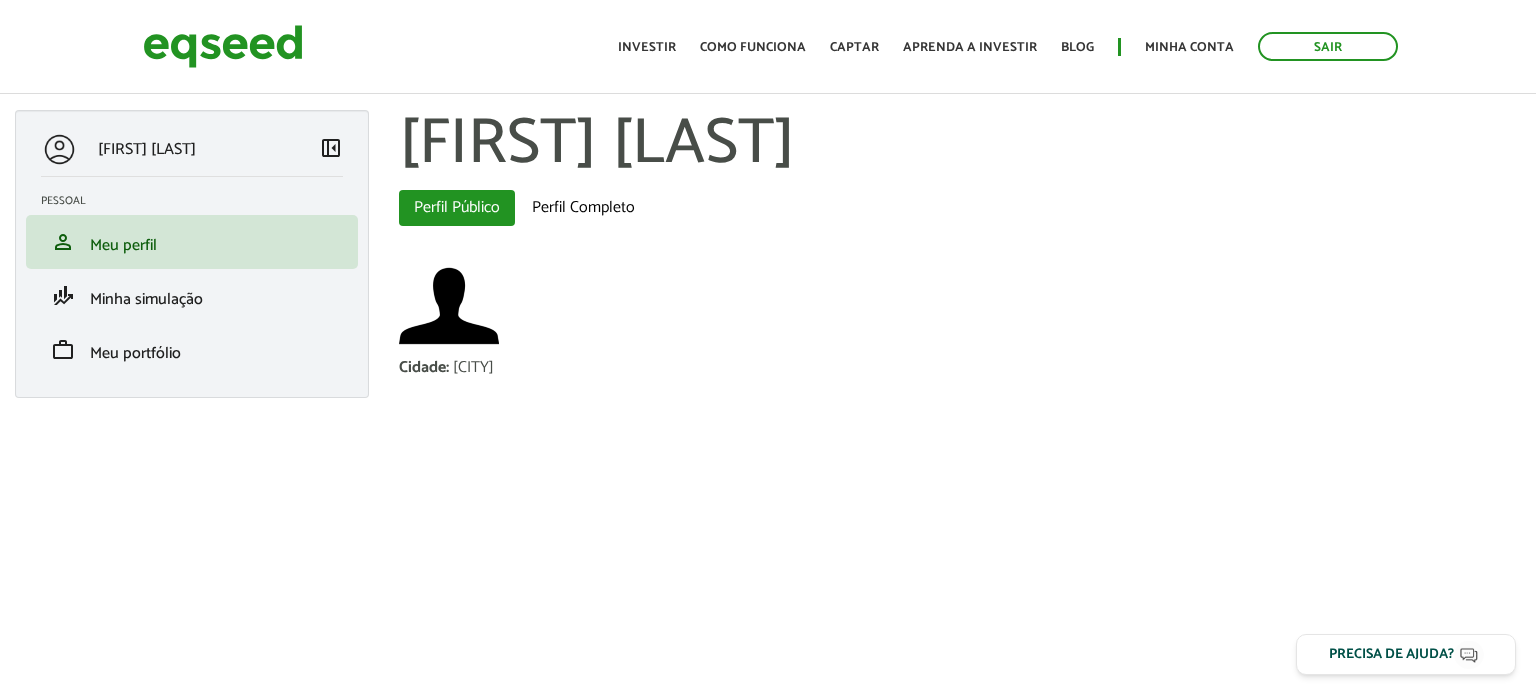 scroll, scrollTop: 0, scrollLeft: 0, axis: both 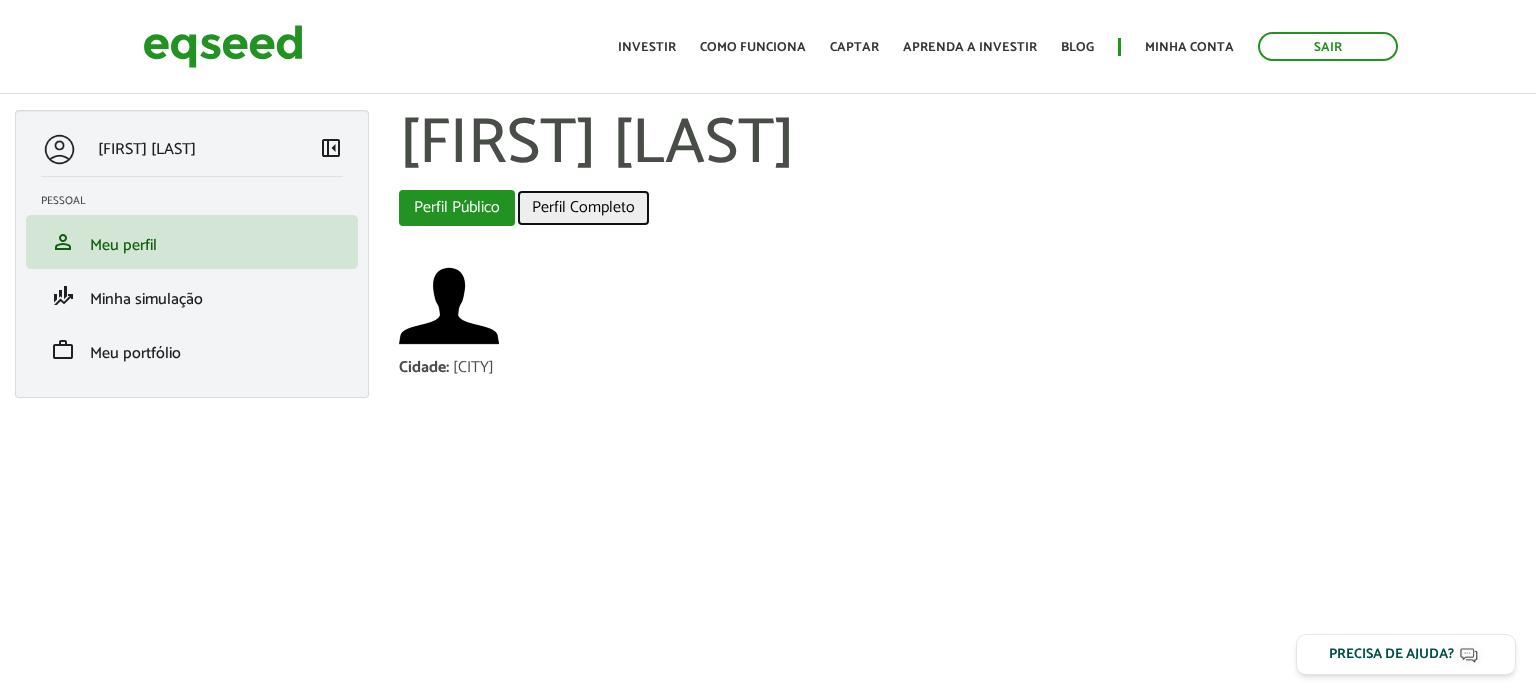 click on "Perfil Completo" at bounding box center (583, 208) 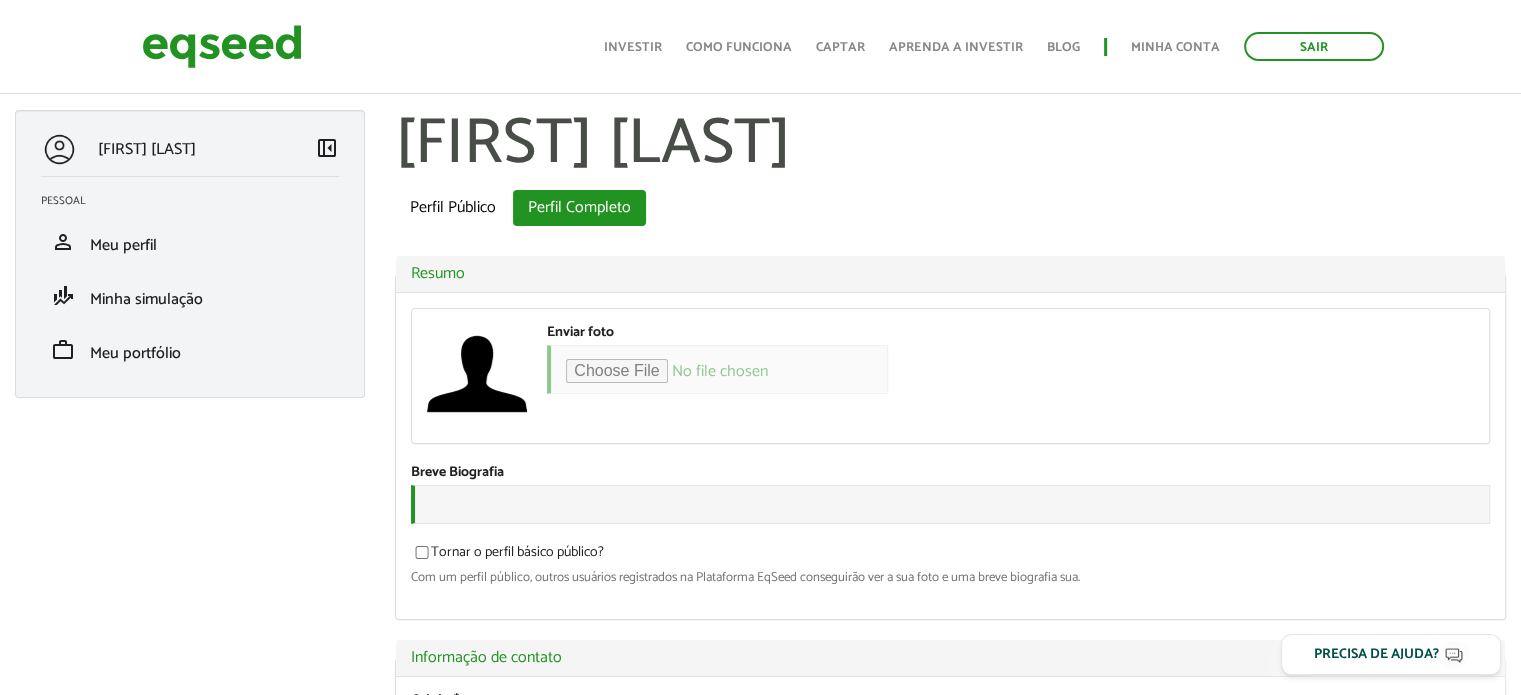 scroll, scrollTop: 52, scrollLeft: 0, axis: vertical 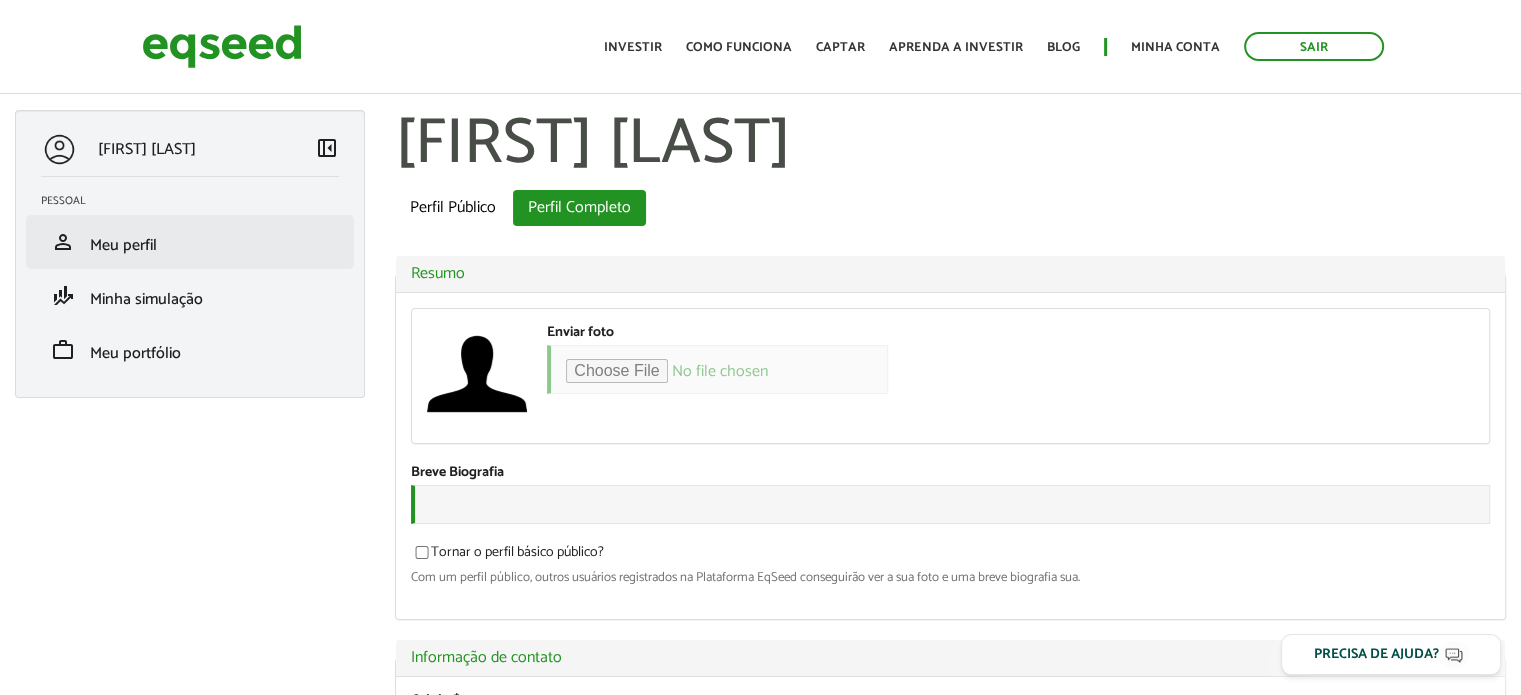 type on "**********" 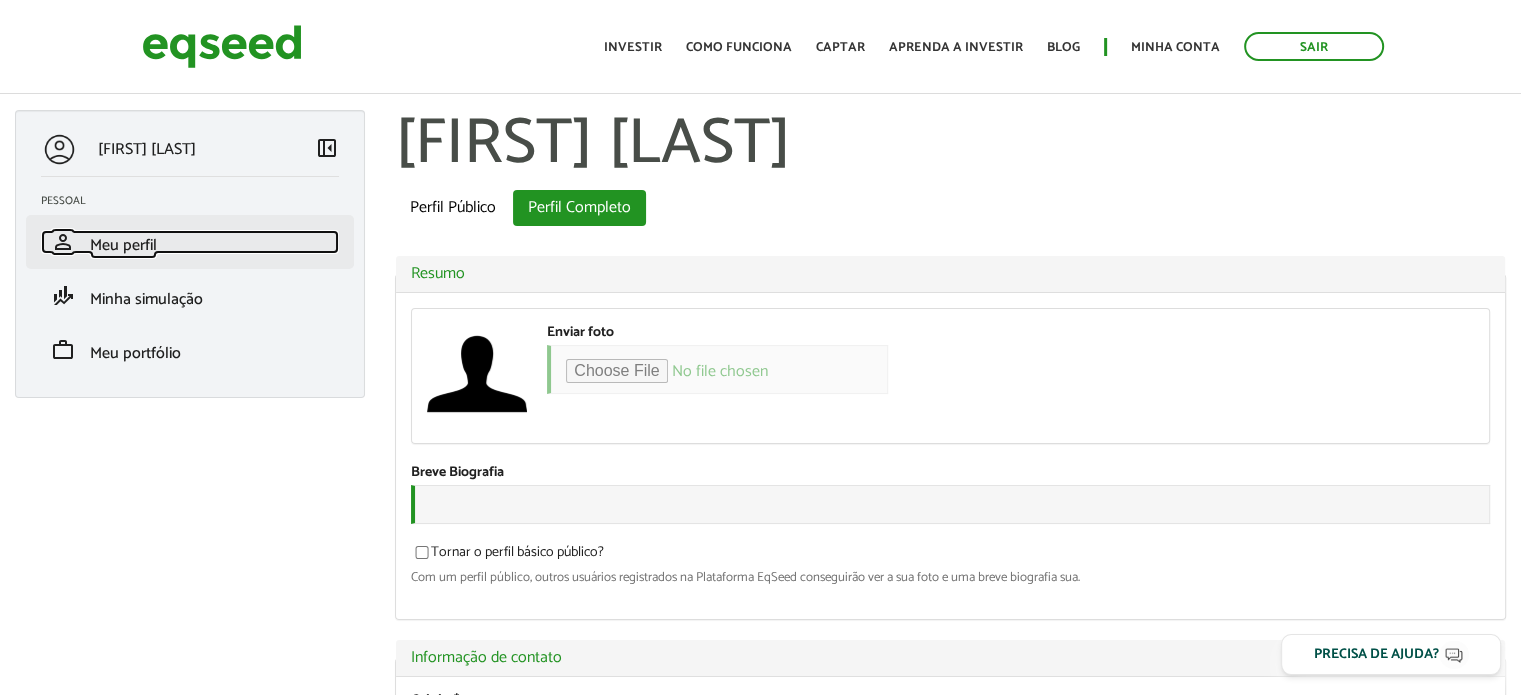 click on "Meu perfil" at bounding box center (123, 245) 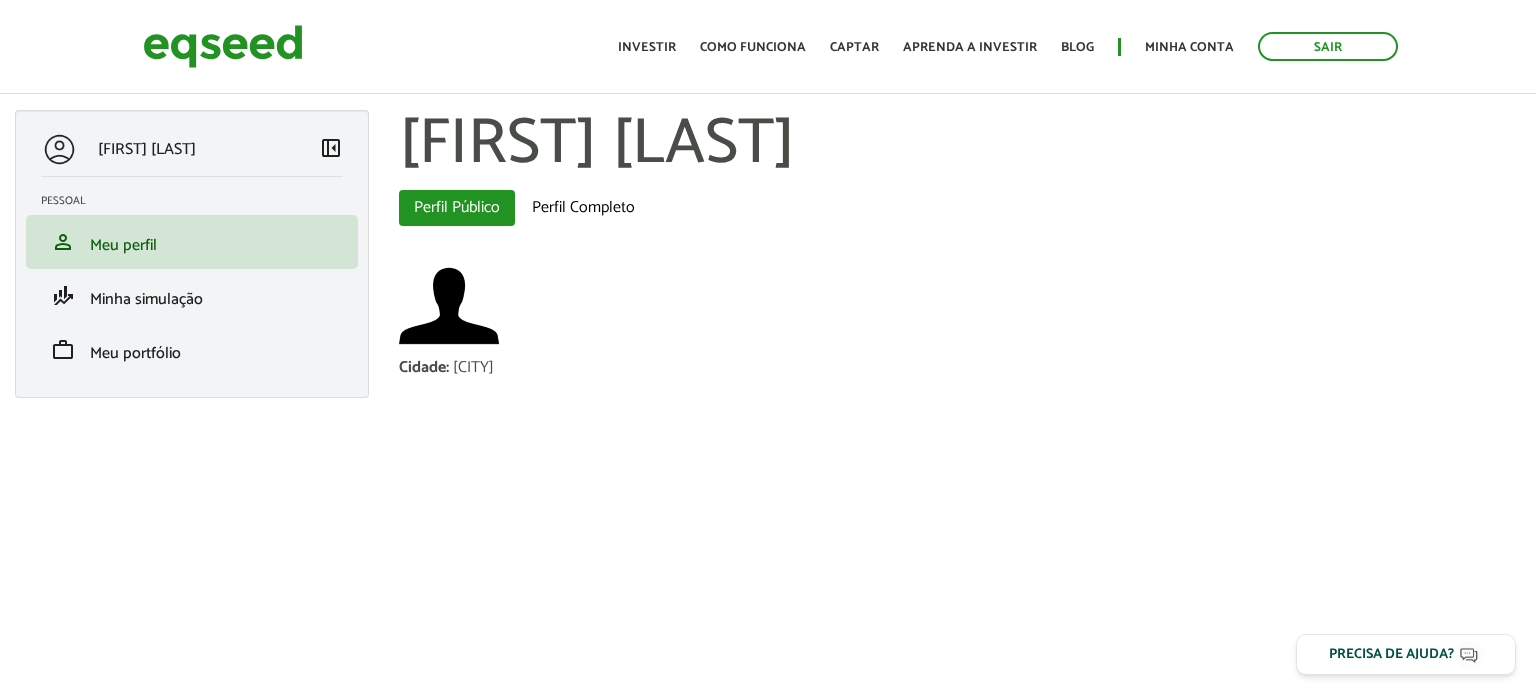 scroll, scrollTop: 0, scrollLeft: 0, axis: both 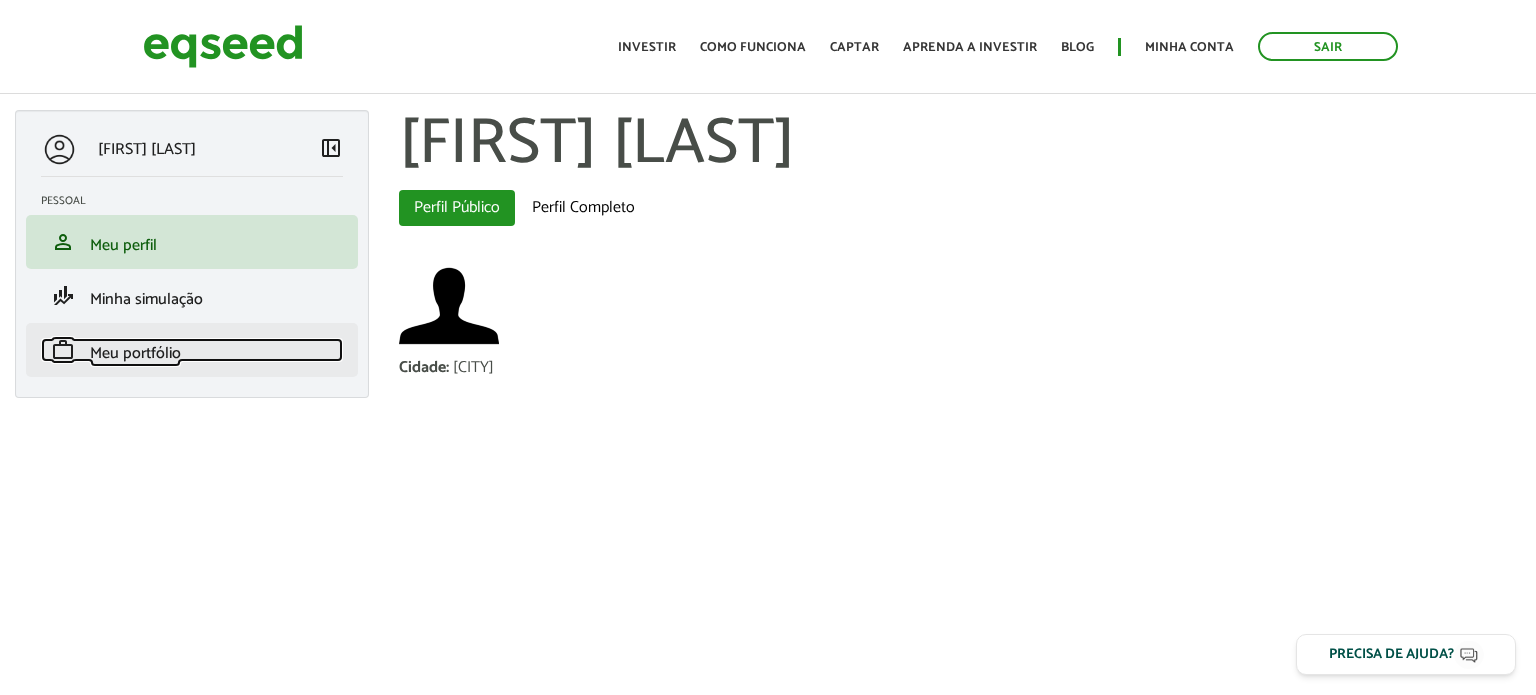 drag, startPoint x: 0, startPoint y: 0, endPoint x: 109, endPoint y: 358, distance: 374.22586 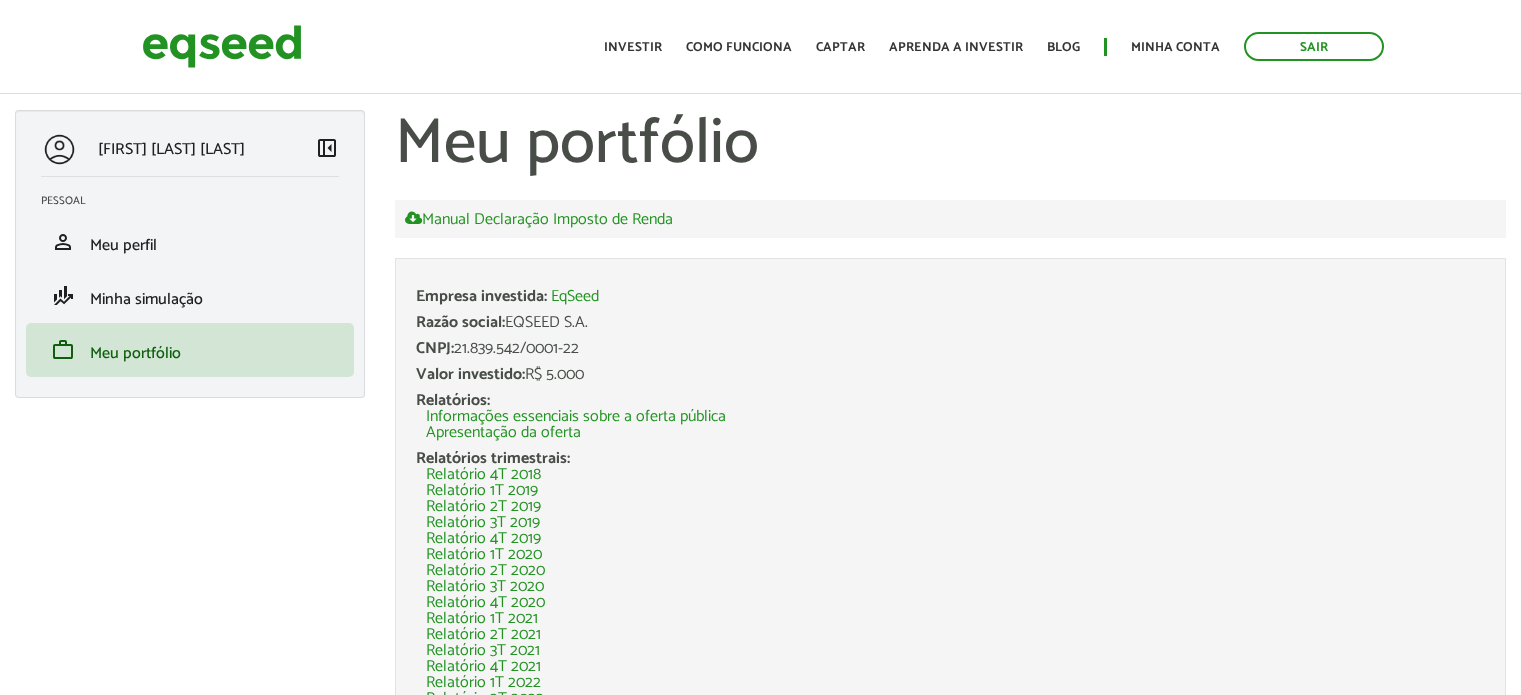 scroll, scrollTop: 0, scrollLeft: 0, axis: both 